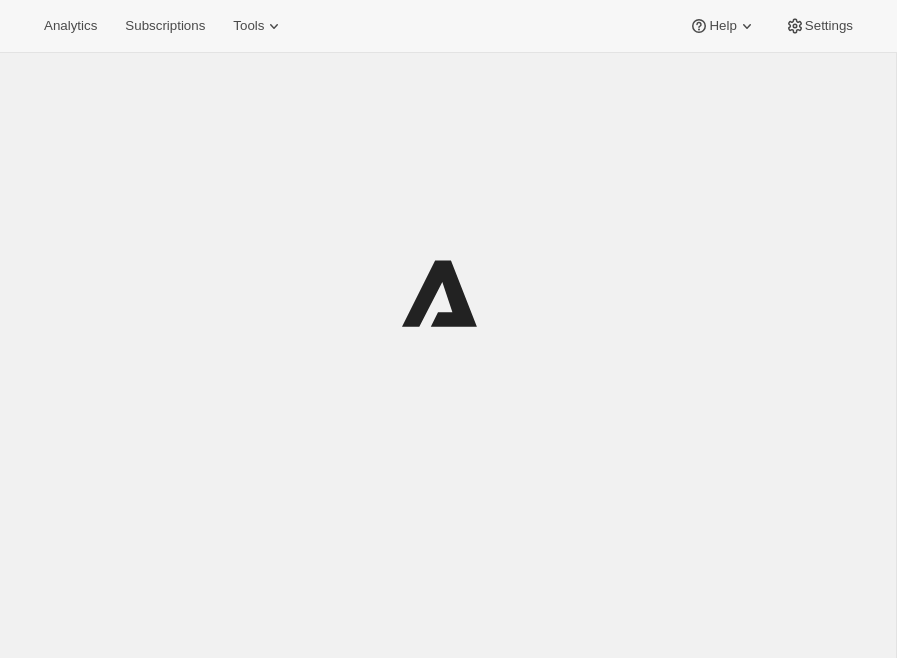 scroll, scrollTop: 0, scrollLeft: 0, axis: both 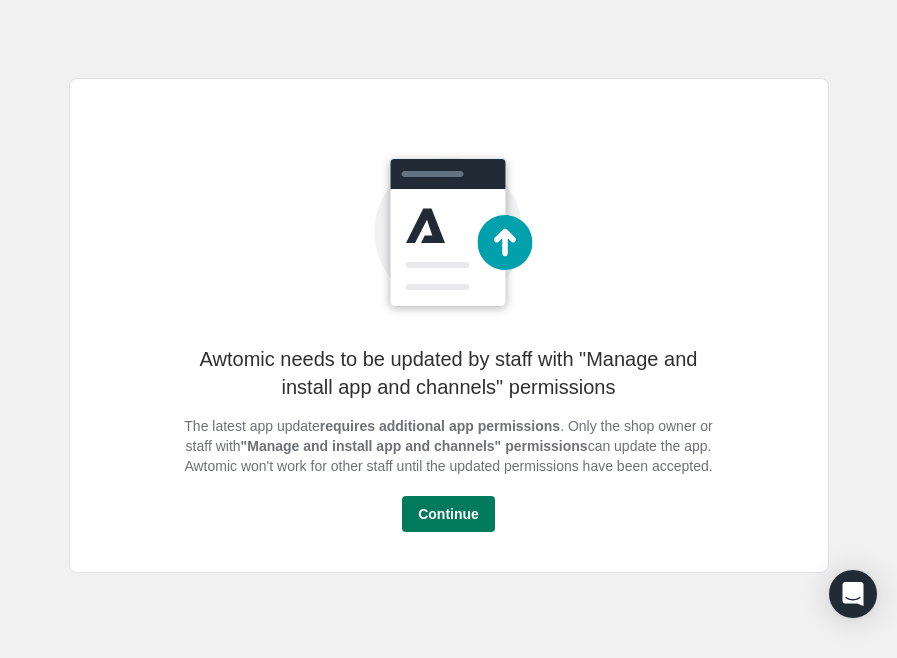 click on "Awtomic needs to be updated by staff with "Manage and install app and channels" permissions The latest app update requires additional app permissions . Only the shop owner or staff with "Manage and install app and channels" permissions can update the app. Awtomic won't work for other staff until the updated permissions have been accepted. Continue" at bounding box center (449, 325) 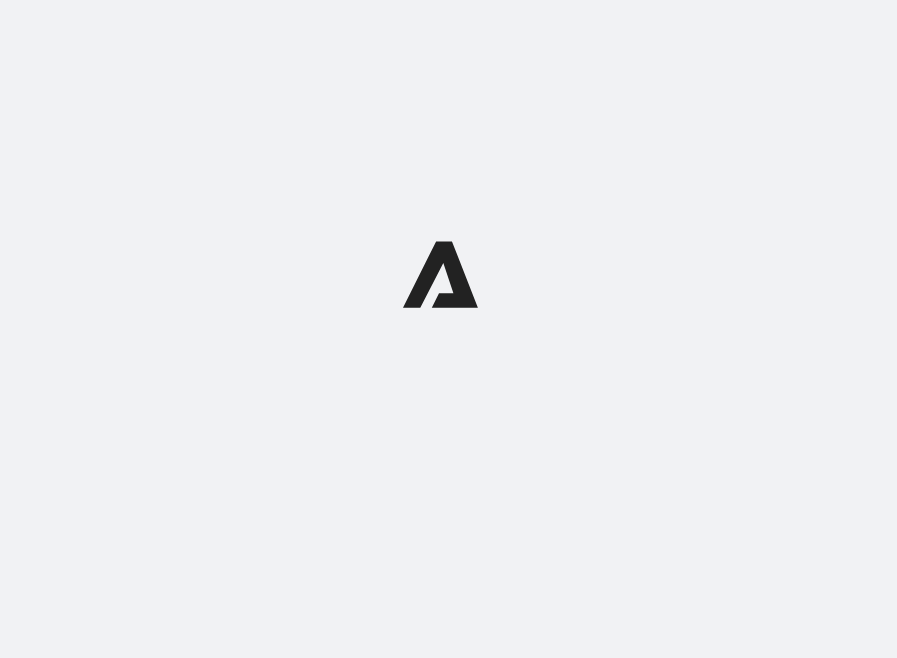 scroll, scrollTop: 0, scrollLeft: 0, axis: both 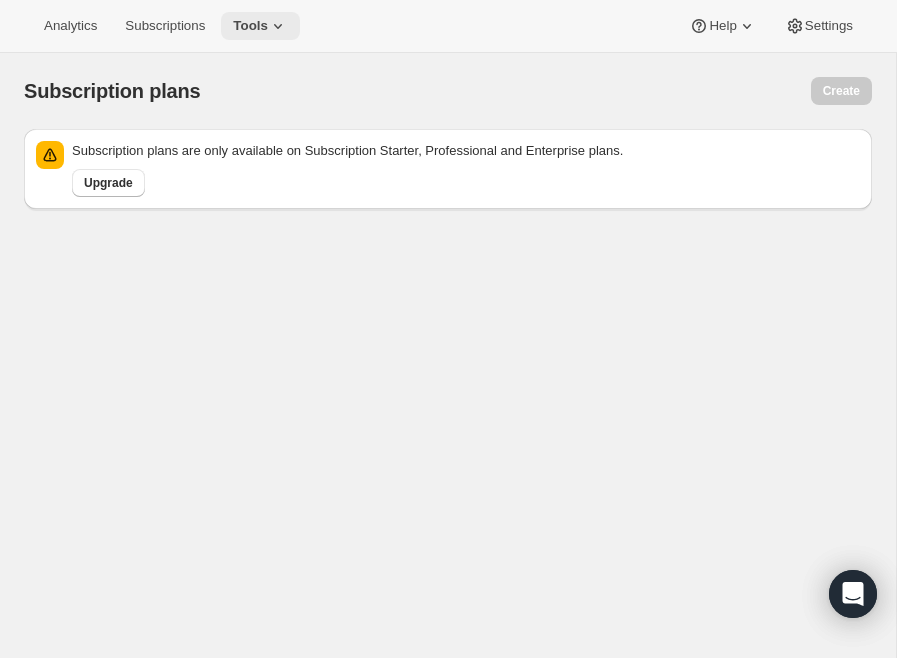 click 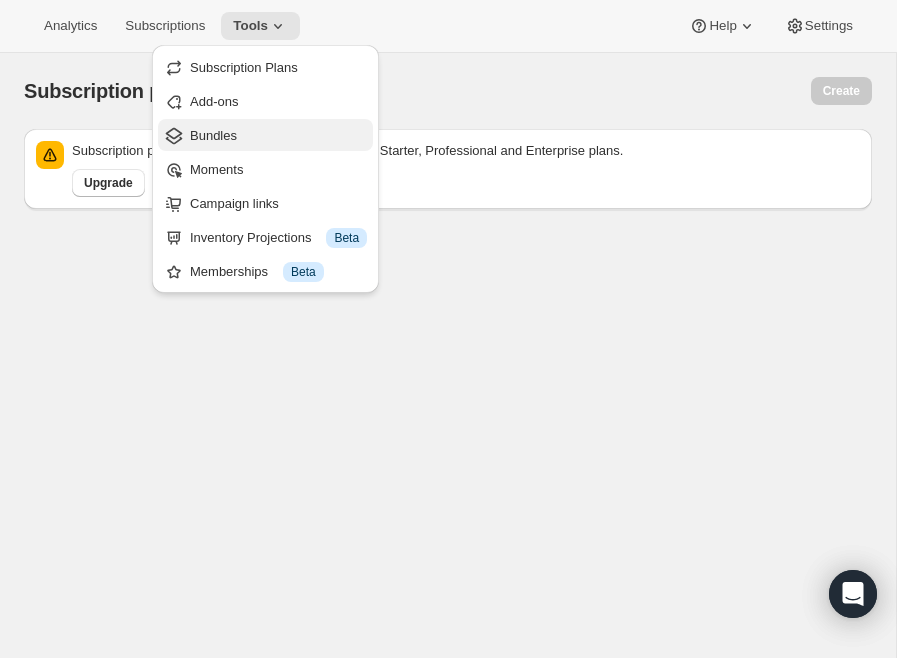 click on "Bundles" at bounding box center (278, 136) 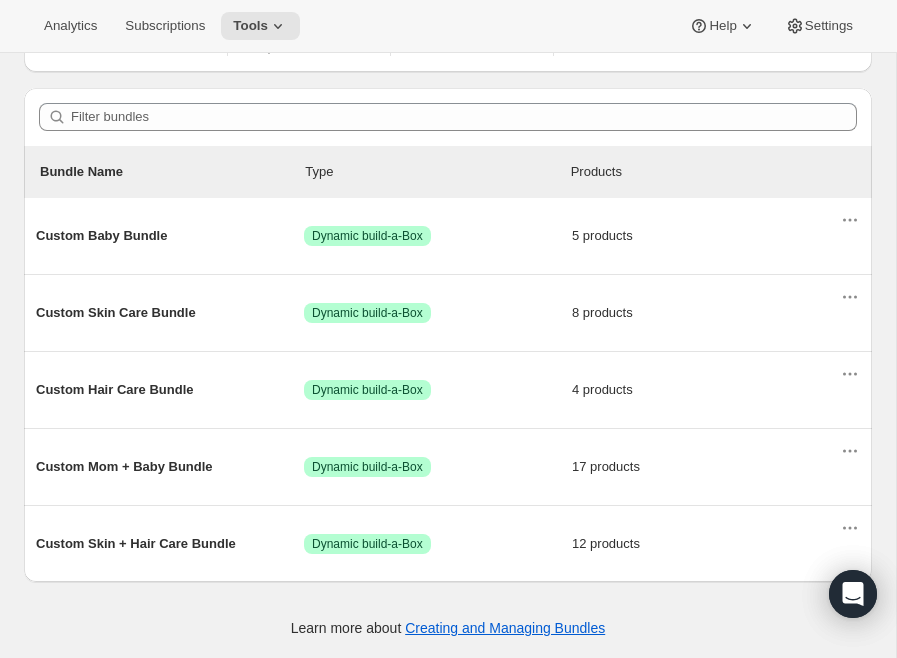 scroll, scrollTop: 0, scrollLeft: 0, axis: both 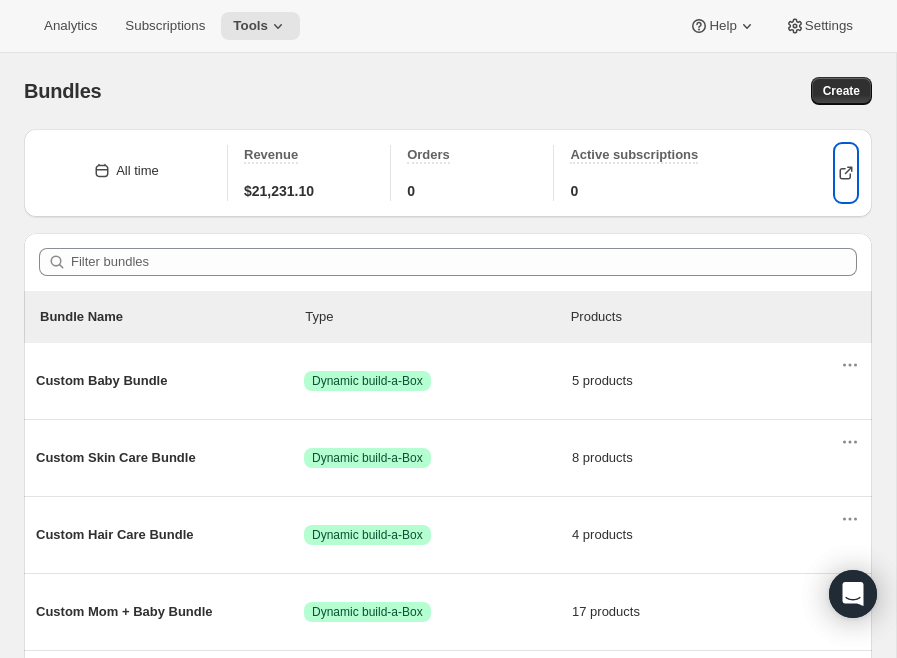 click 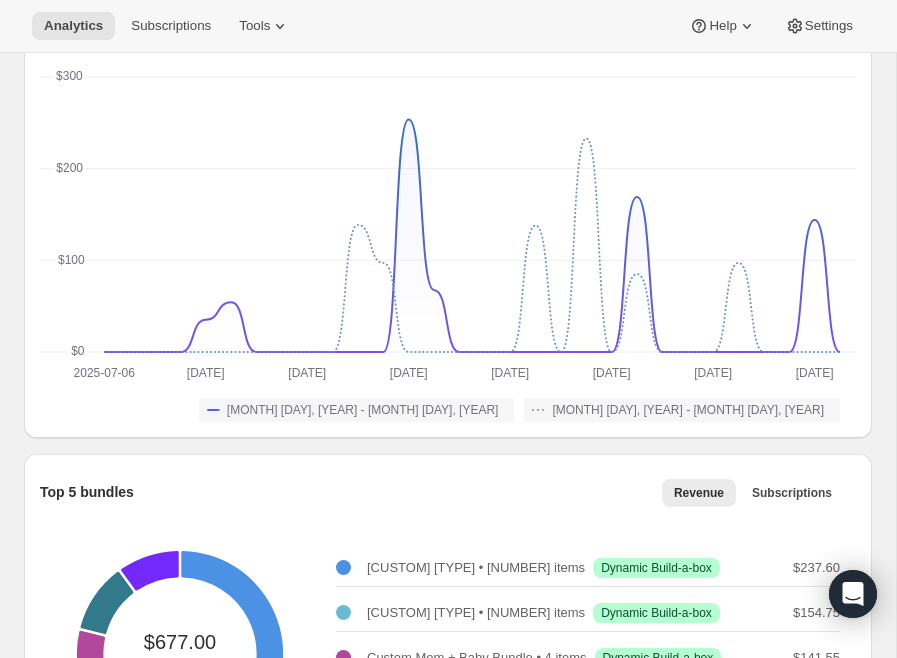 scroll, scrollTop: 0, scrollLeft: 0, axis: both 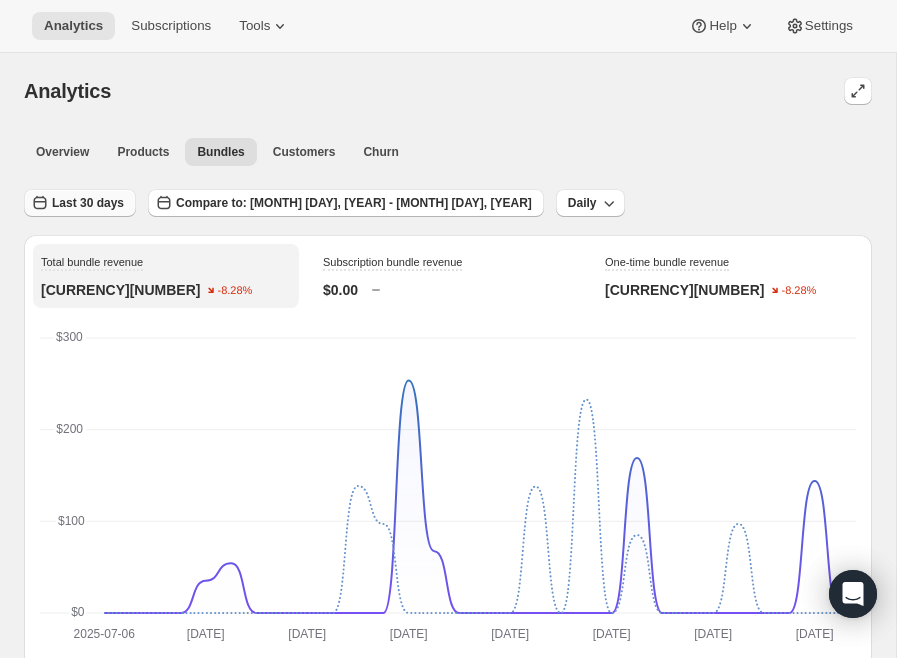 click on "Last 30 days" at bounding box center [88, 203] 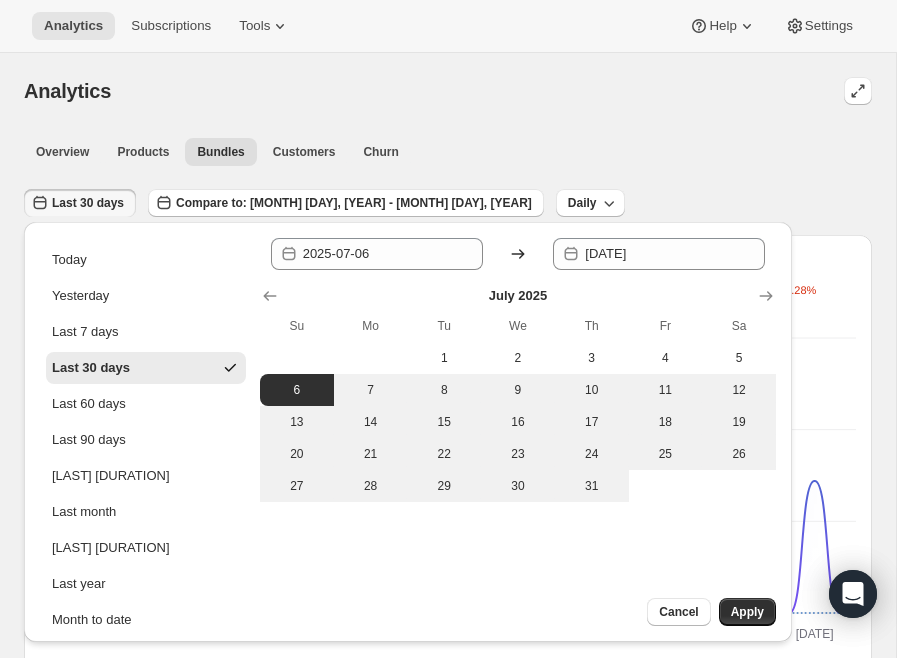 click on "Last 30 days" at bounding box center [88, 203] 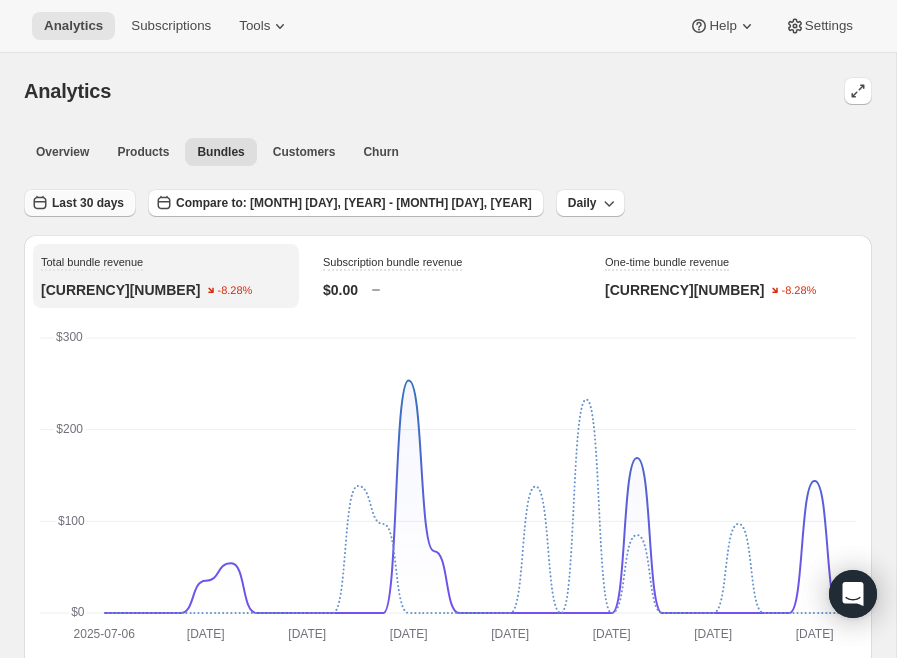 click on "Last 30 days" at bounding box center (88, 203) 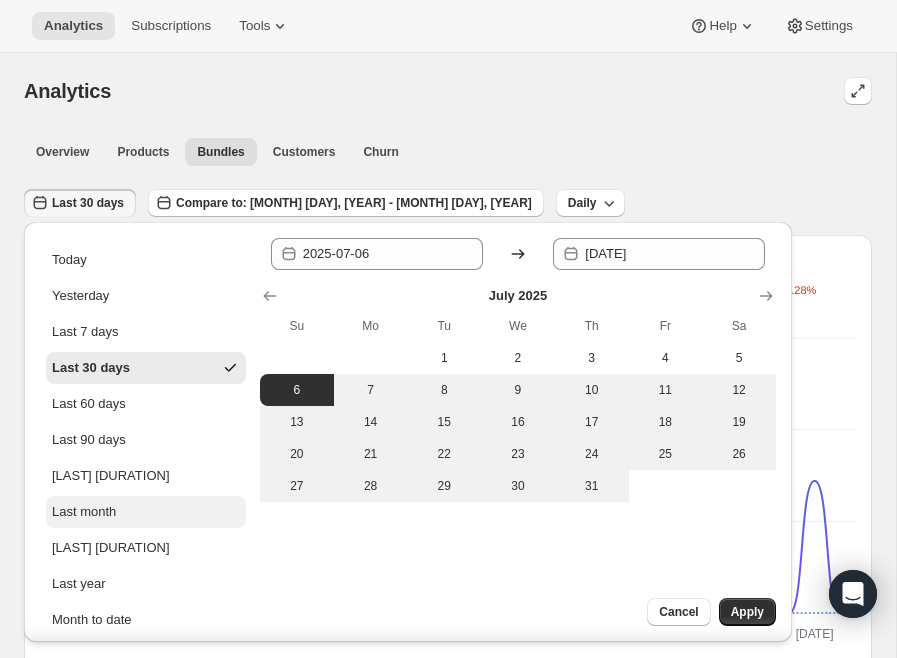 scroll, scrollTop: 52, scrollLeft: 0, axis: vertical 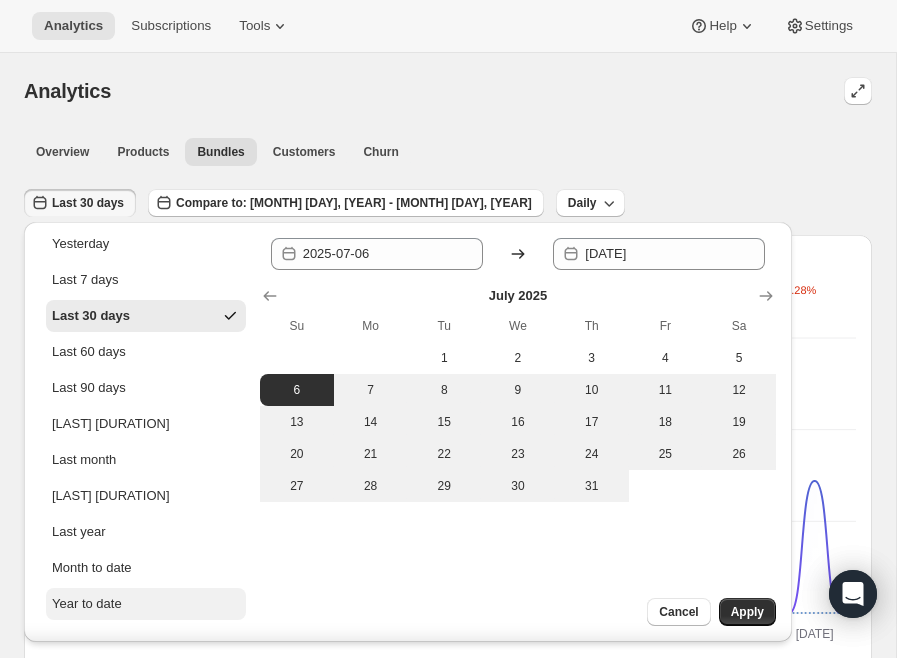 click on "Year to date" at bounding box center (87, 604) 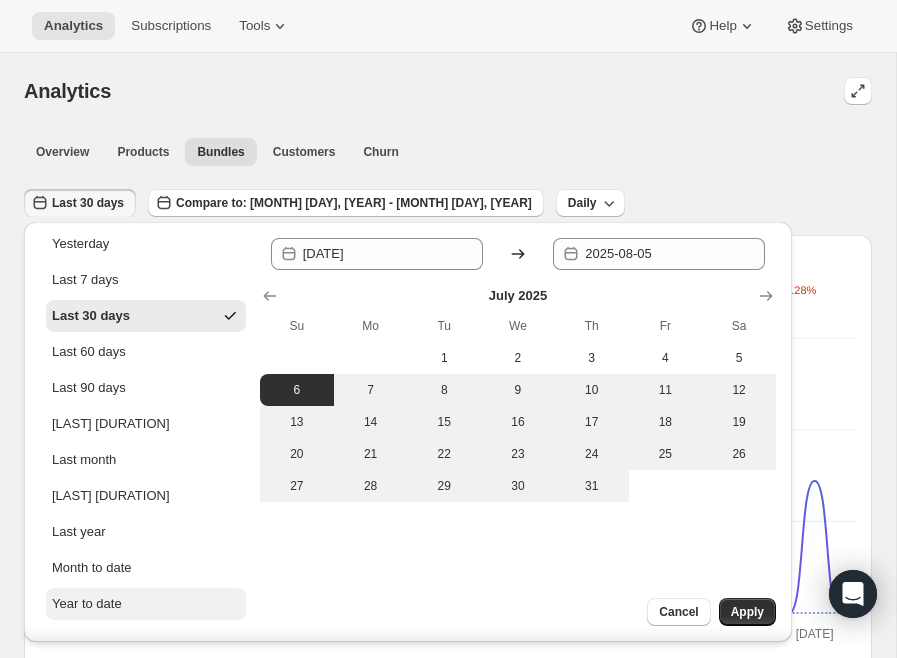 scroll, scrollTop: 0, scrollLeft: 0, axis: both 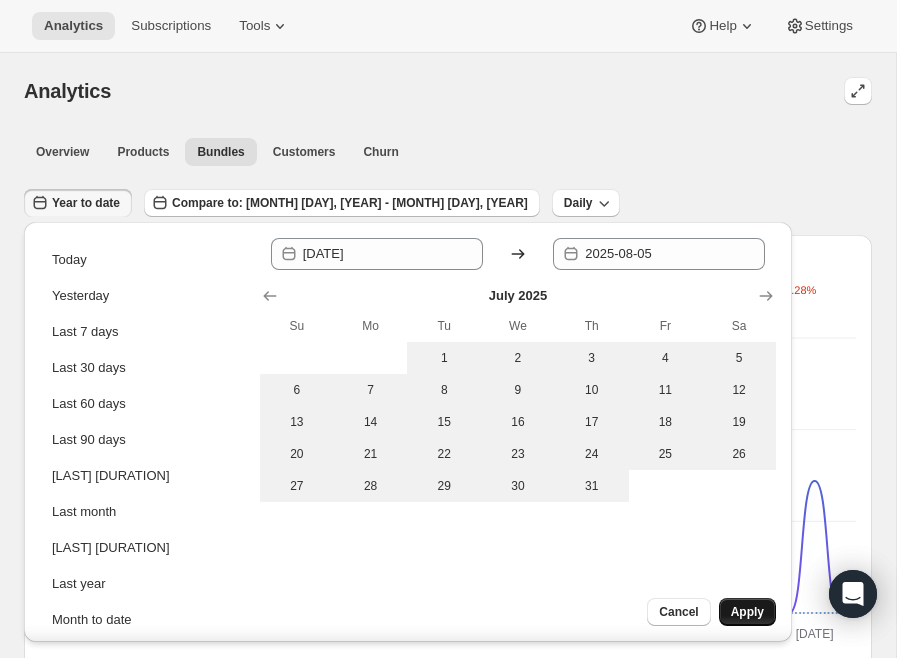 click on "Apply" at bounding box center (747, 612) 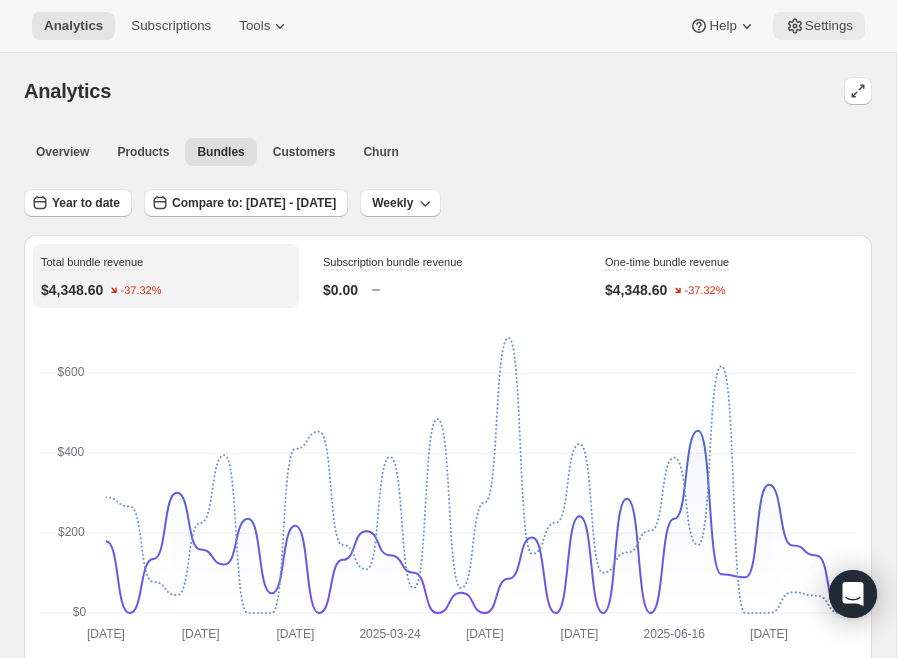 click on "Settings" at bounding box center [829, 26] 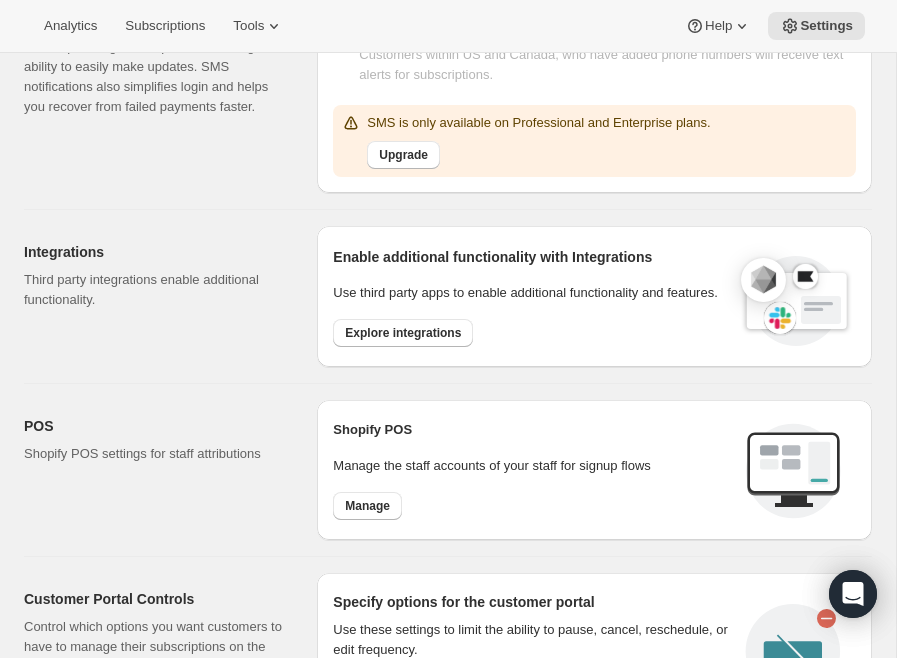 scroll, scrollTop: 0, scrollLeft: 0, axis: both 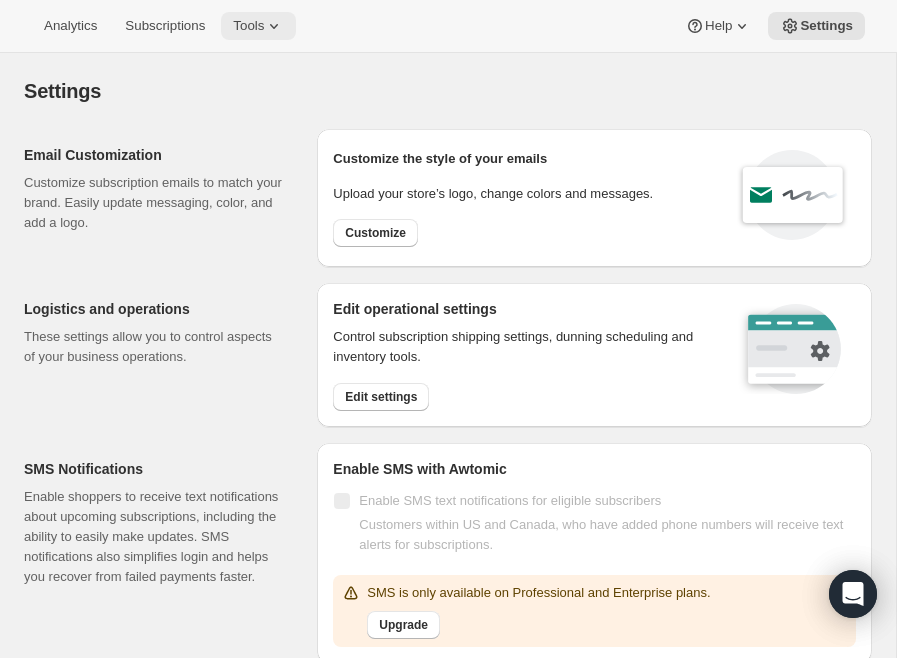 click 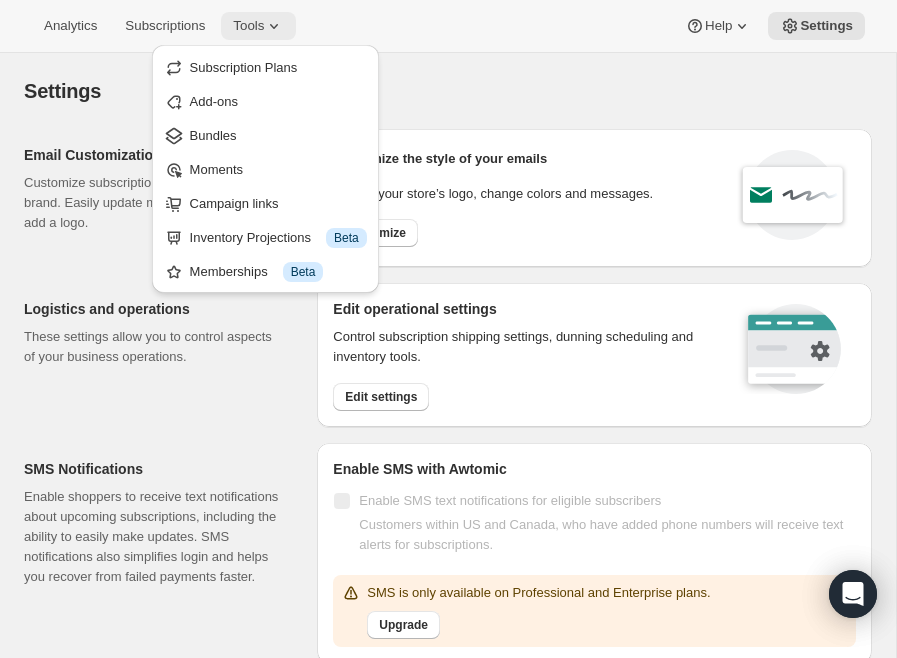 click 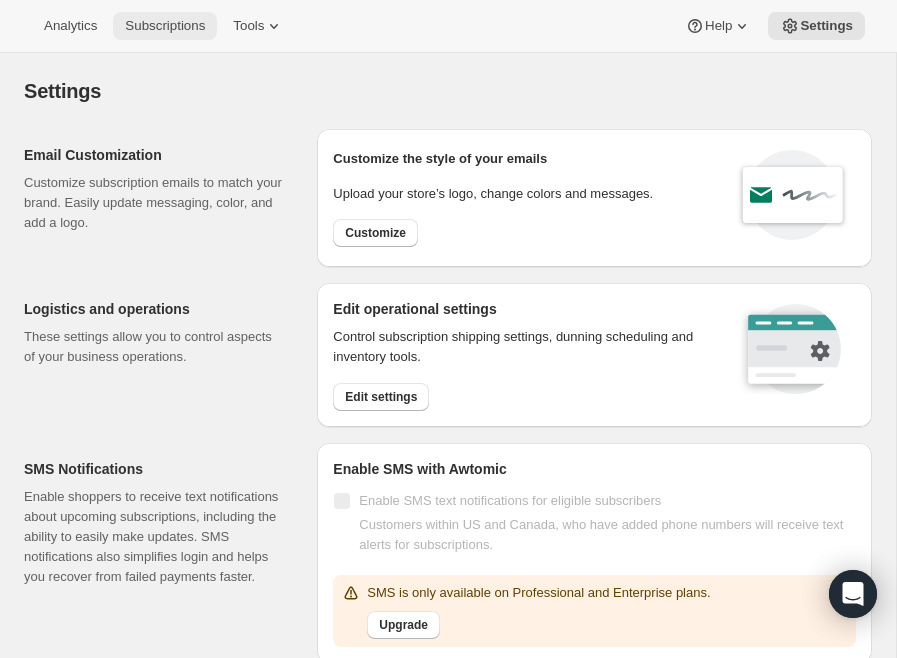 click on "Subscriptions" at bounding box center [165, 26] 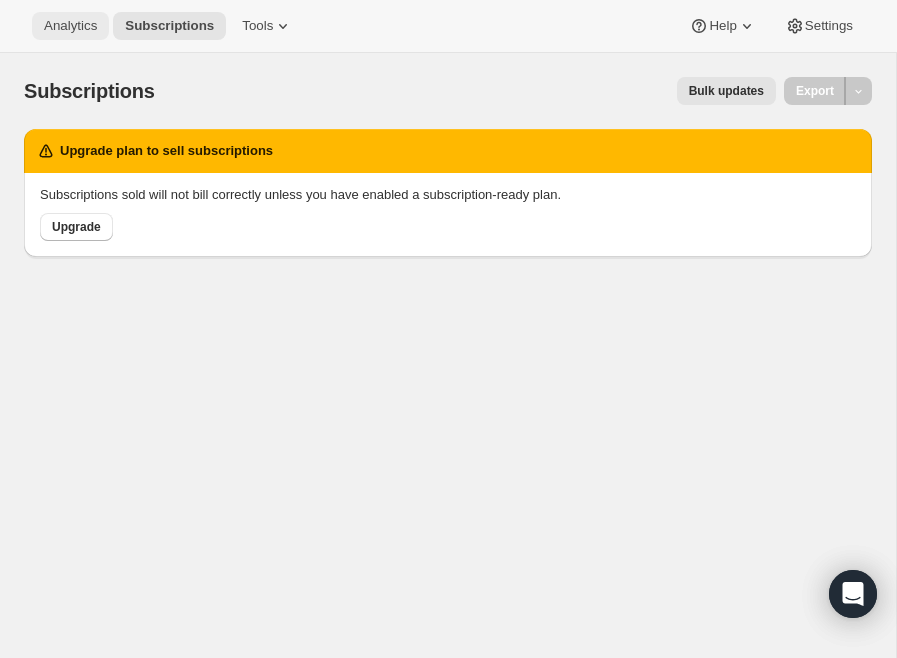 click on "Analytics" at bounding box center [70, 26] 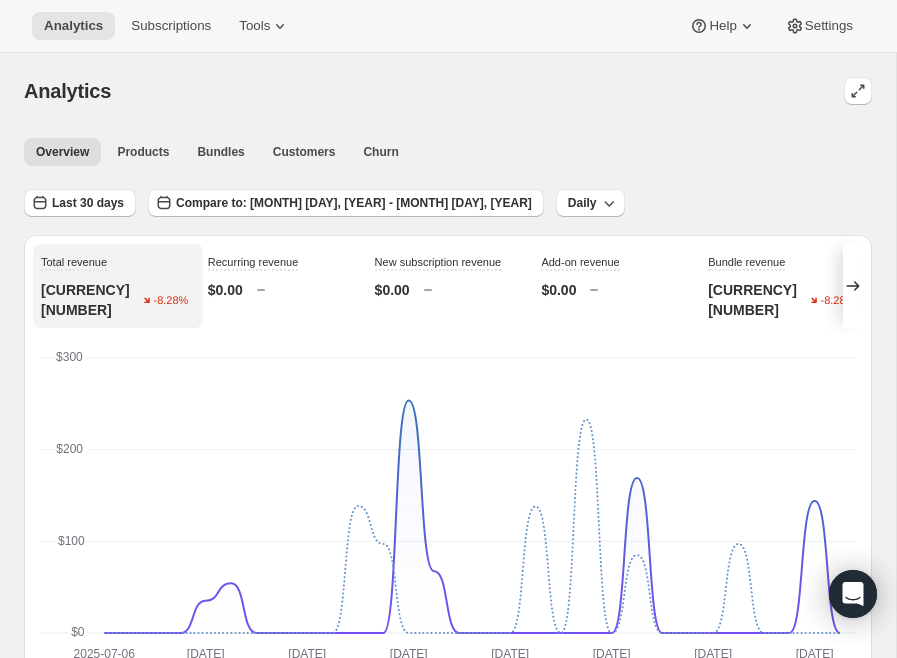 click on "Analytics Subscriptions Tools Help Settings" at bounding box center [448, 26] 